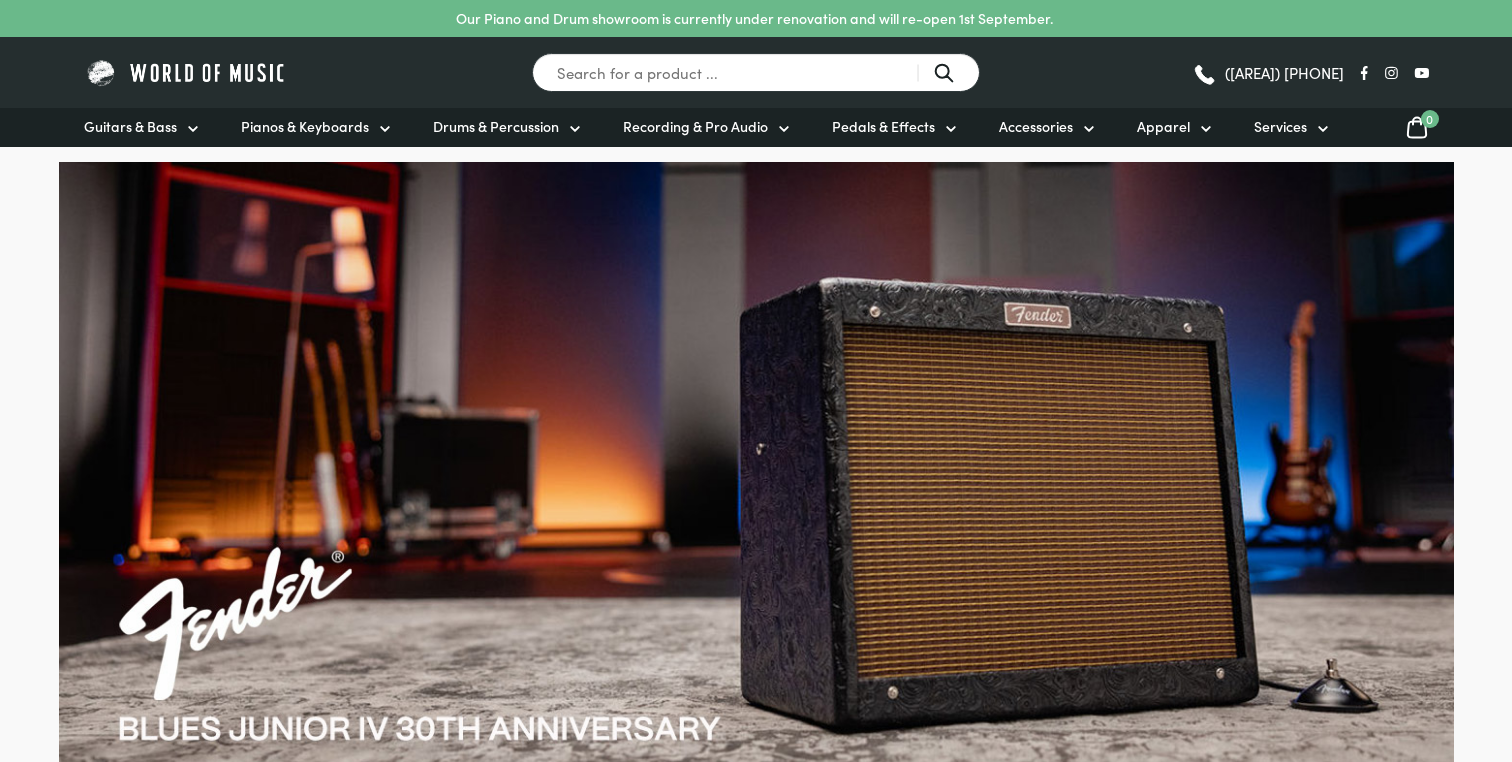 scroll, scrollTop: 0, scrollLeft: 0, axis: both 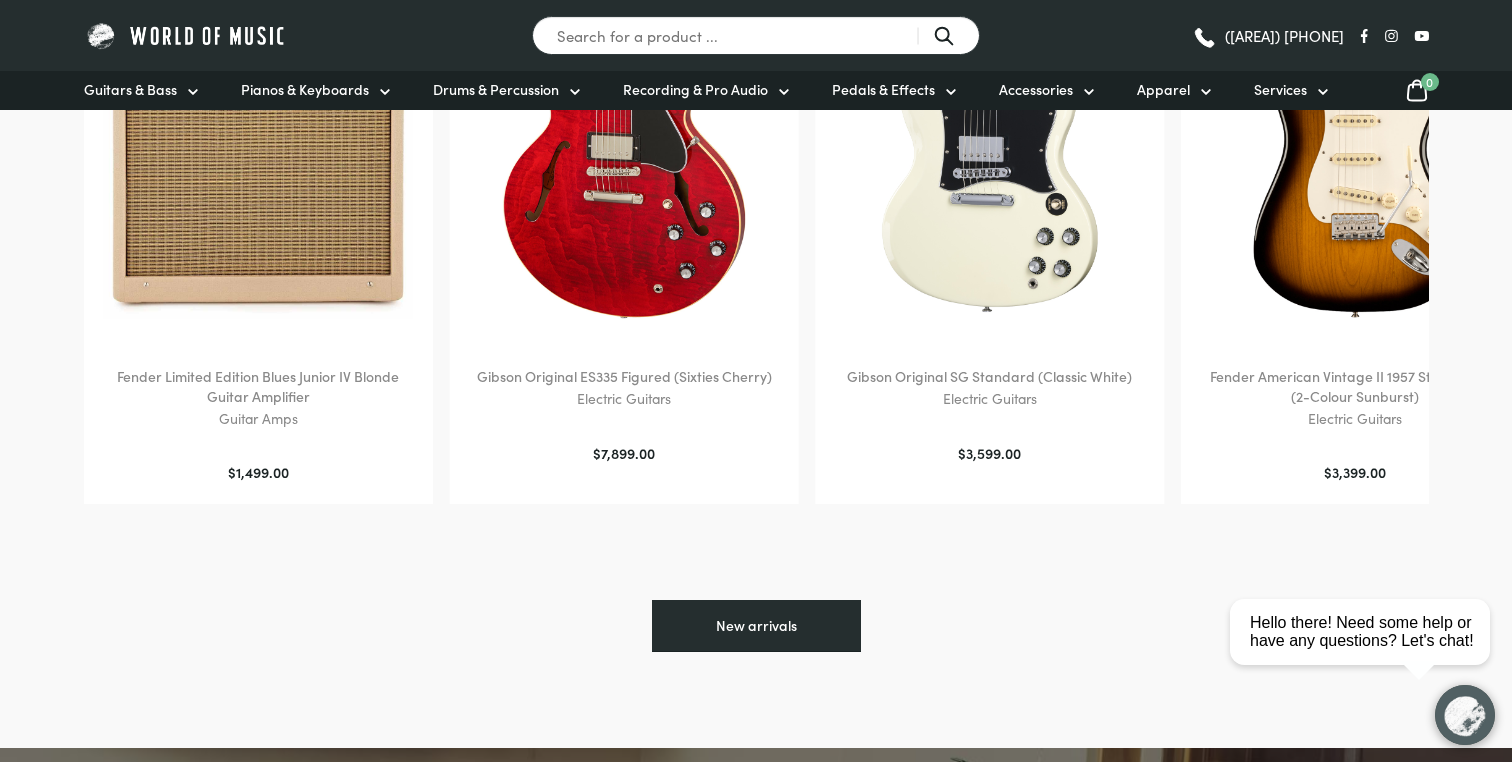 click on "New arrivals" at bounding box center (756, 626) 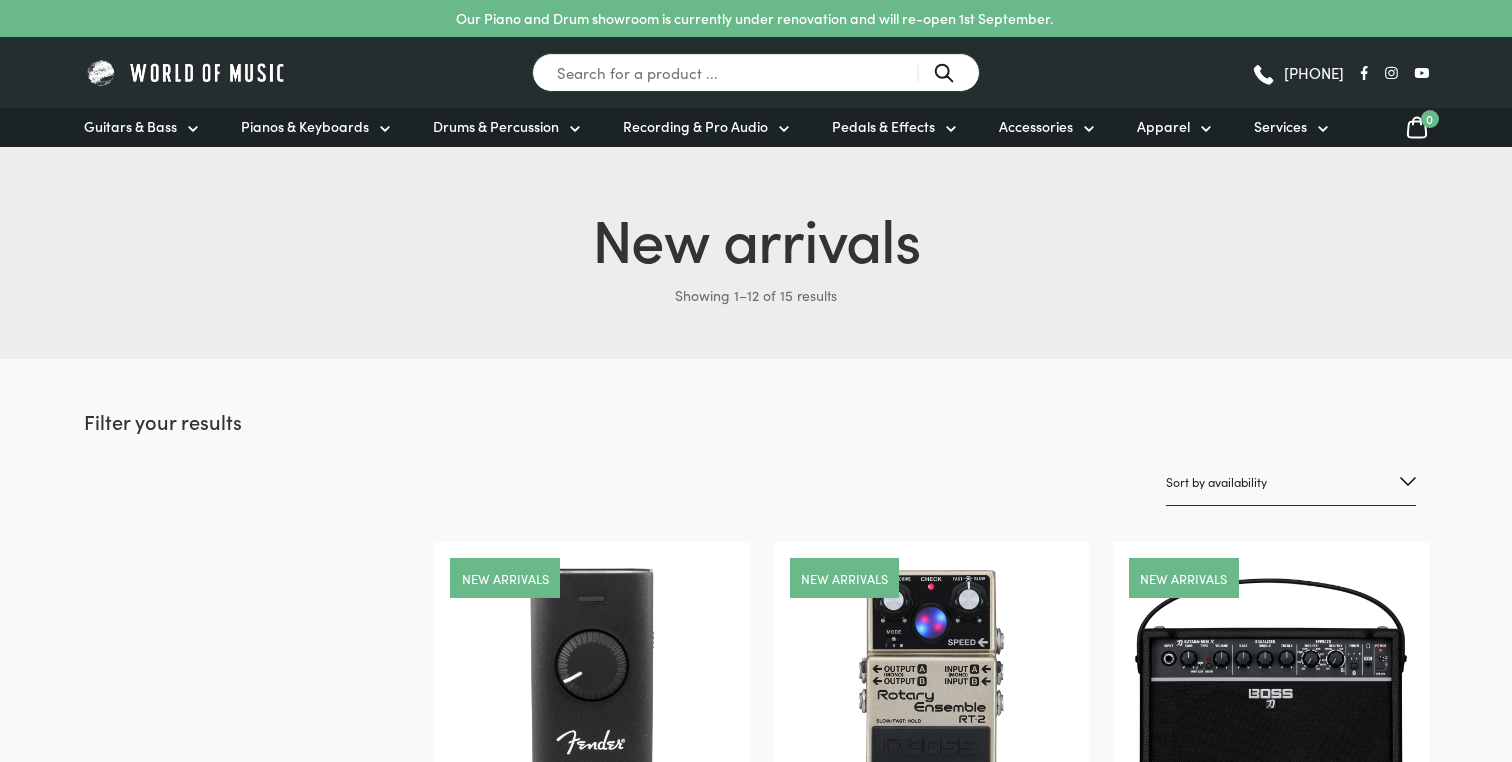 scroll, scrollTop: 0, scrollLeft: 0, axis: both 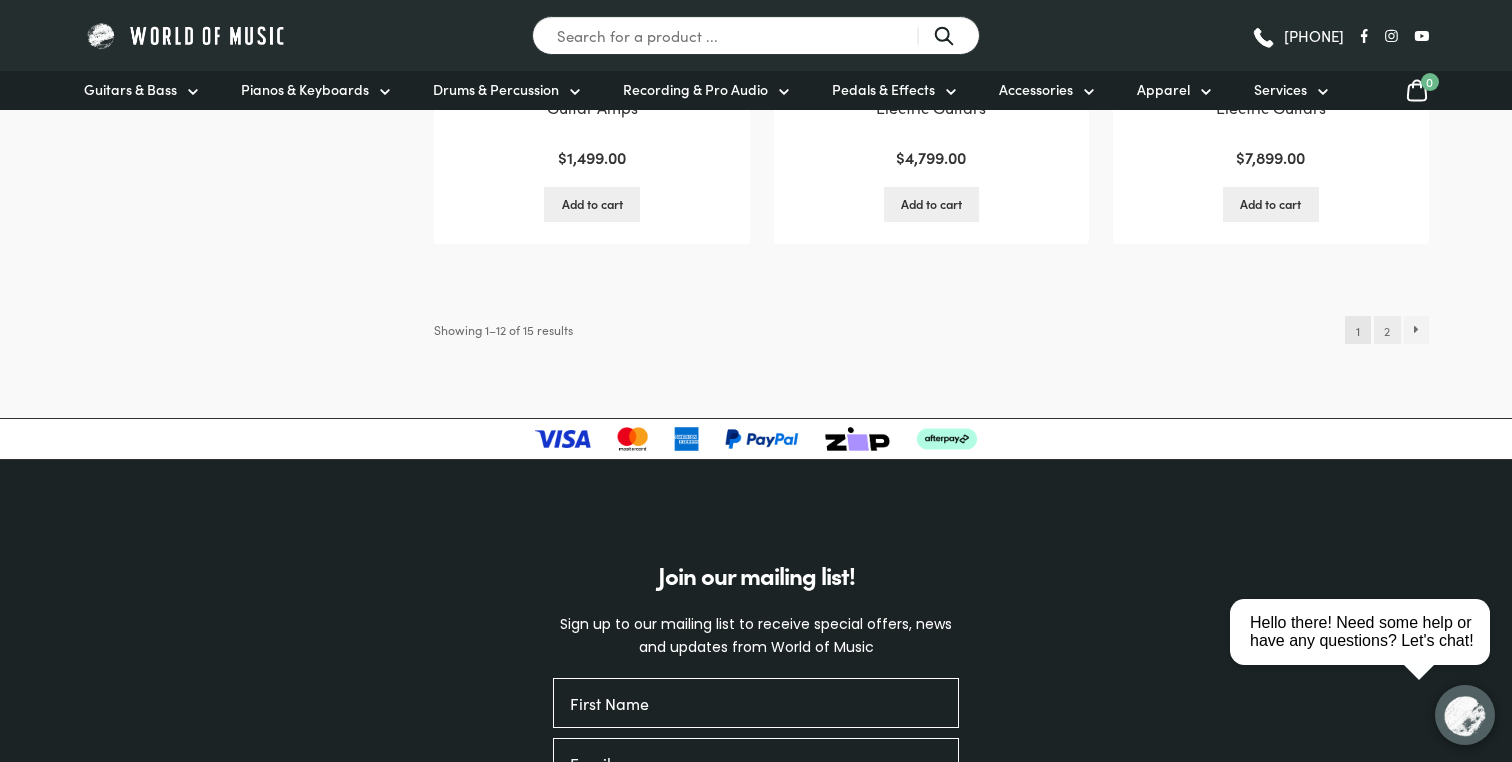 click on "2" at bounding box center [1387, 330] 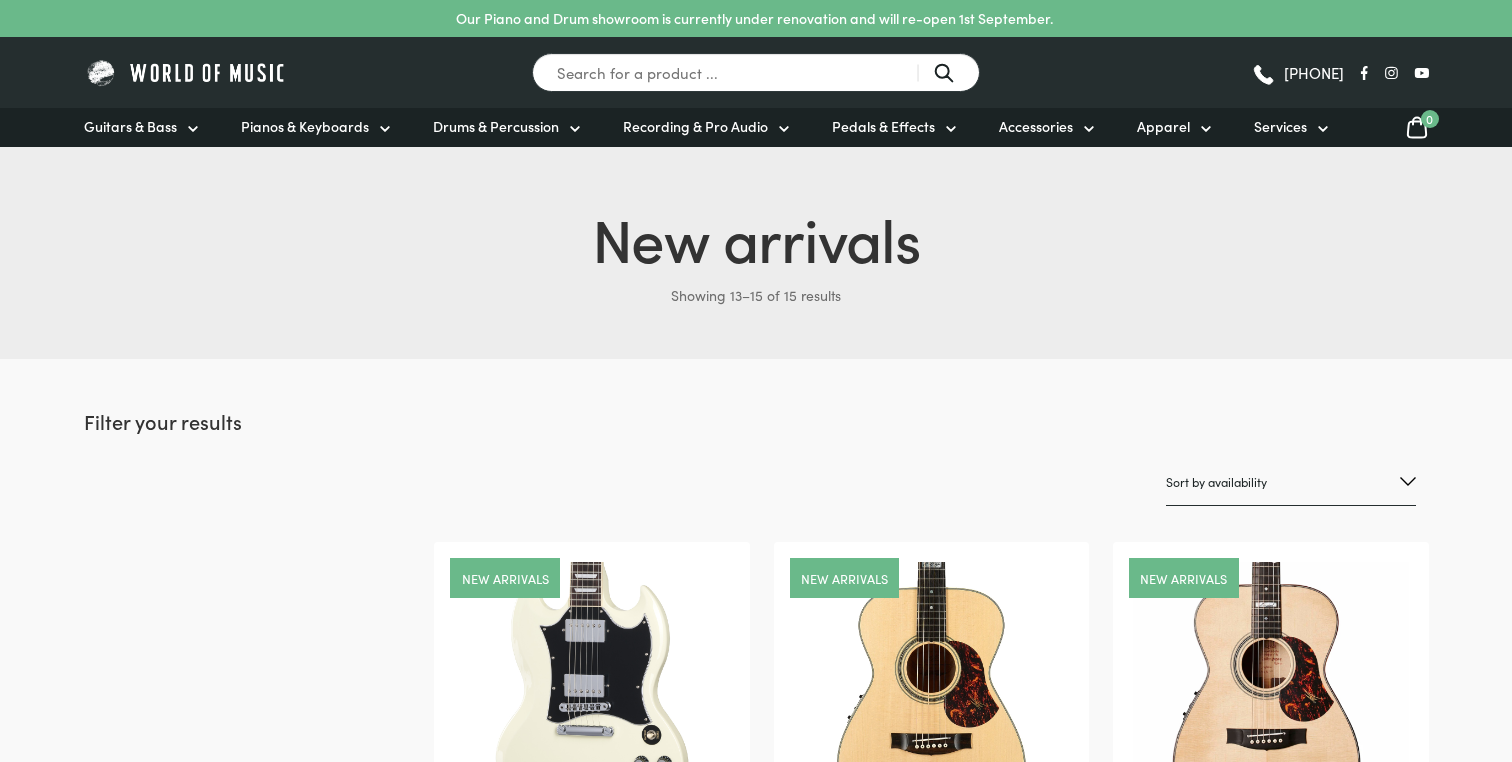 scroll, scrollTop: 0, scrollLeft: 0, axis: both 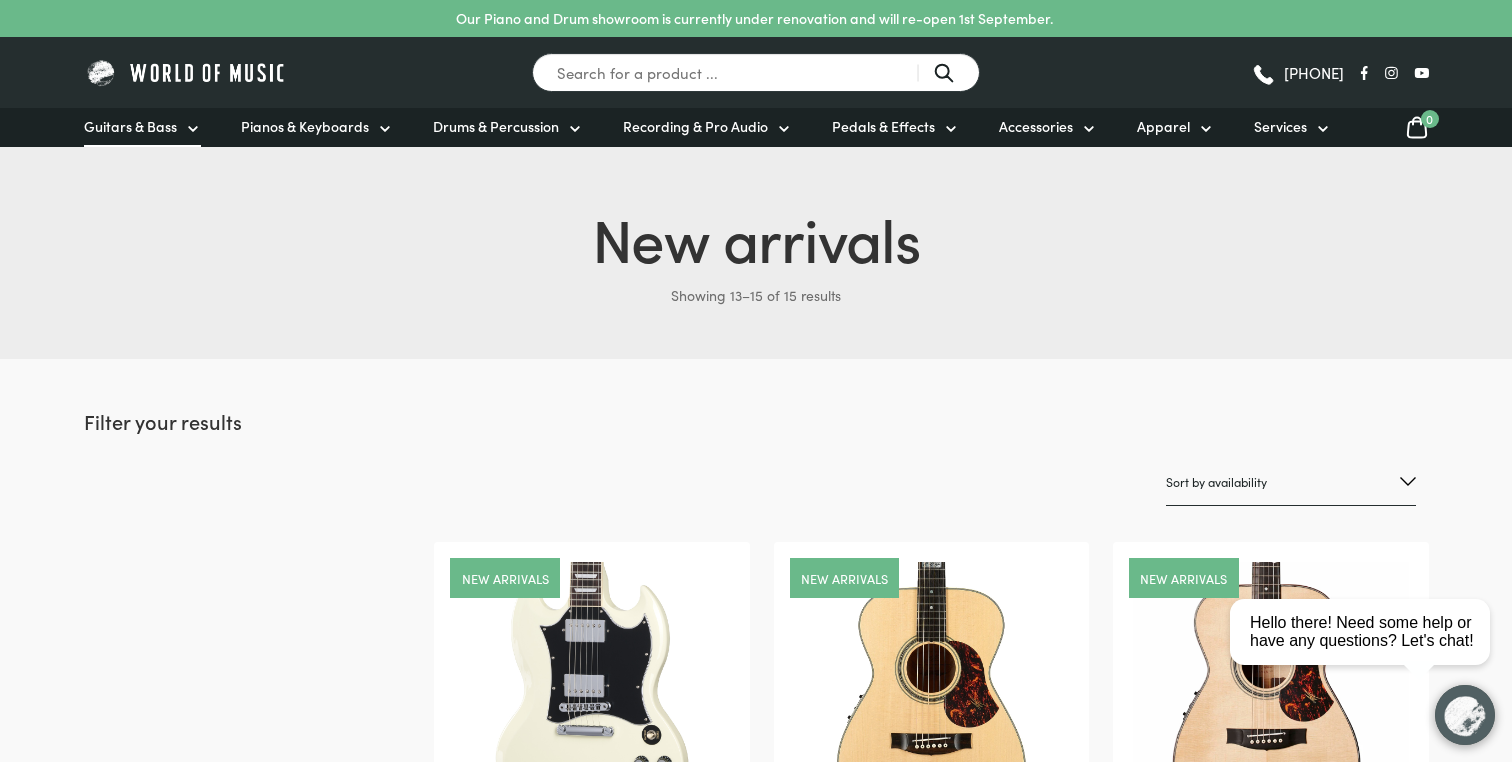 click on "Guitars & Bass" at bounding box center (130, 126) 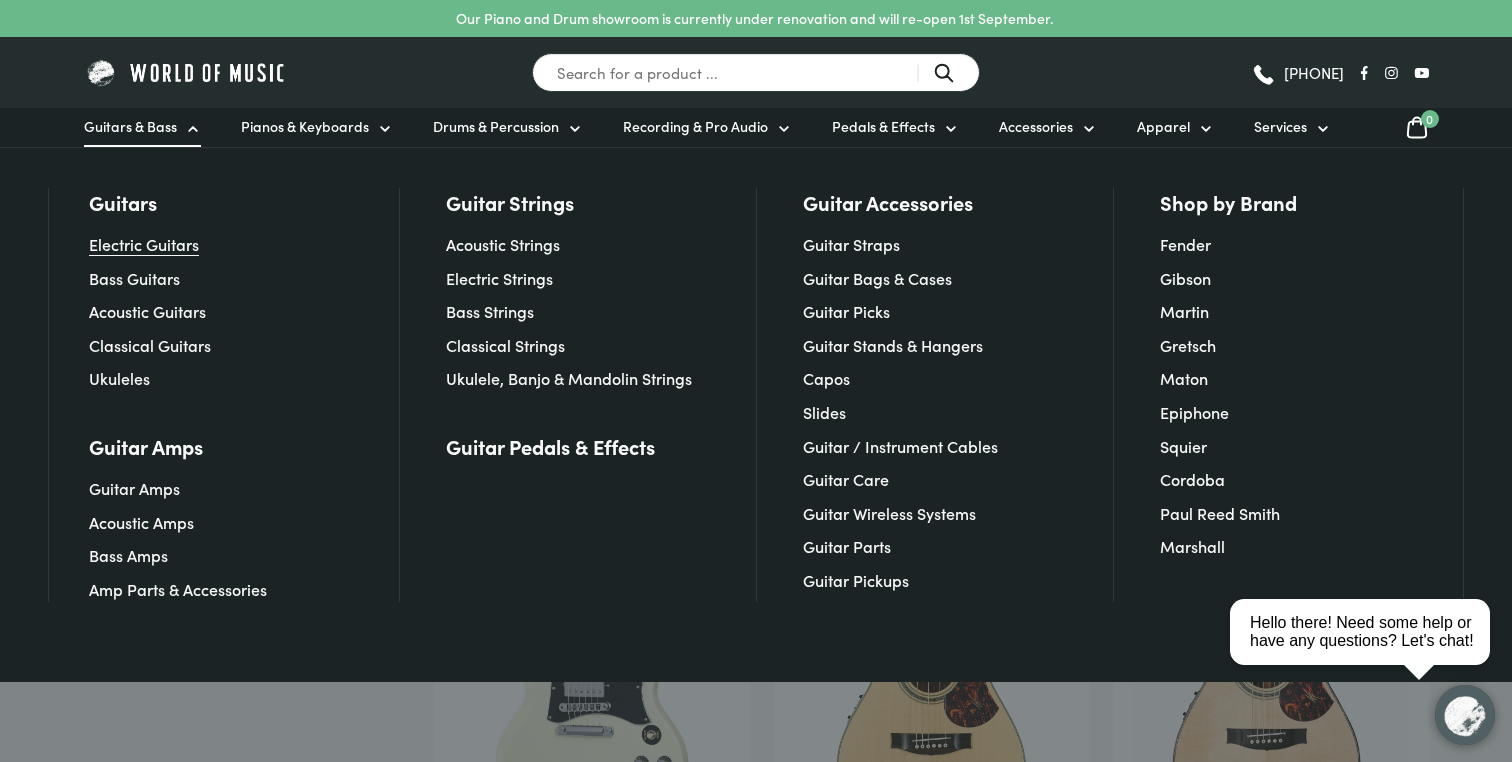 click on "Electric Guitars" at bounding box center (144, 244) 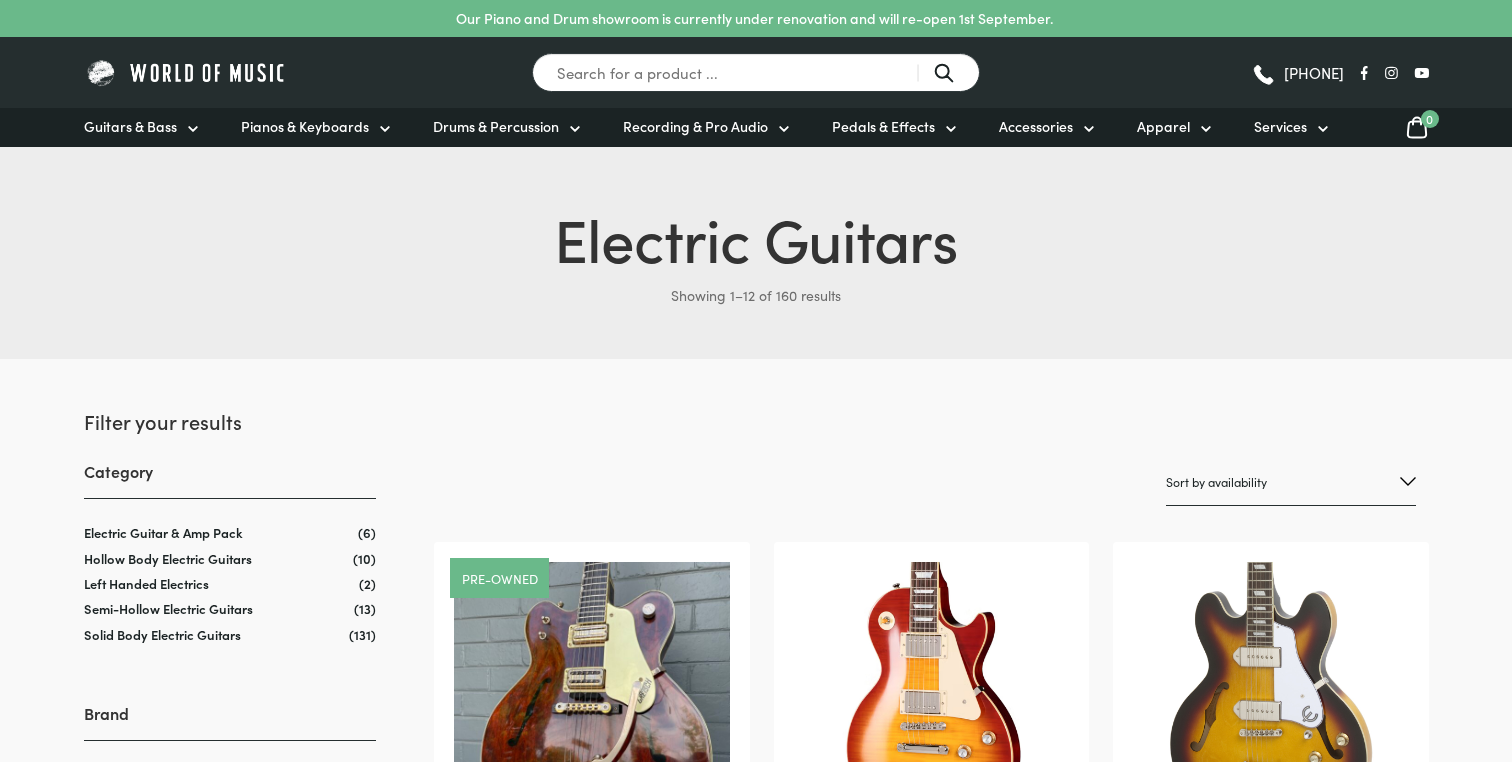 scroll, scrollTop: 0, scrollLeft: 0, axis: both 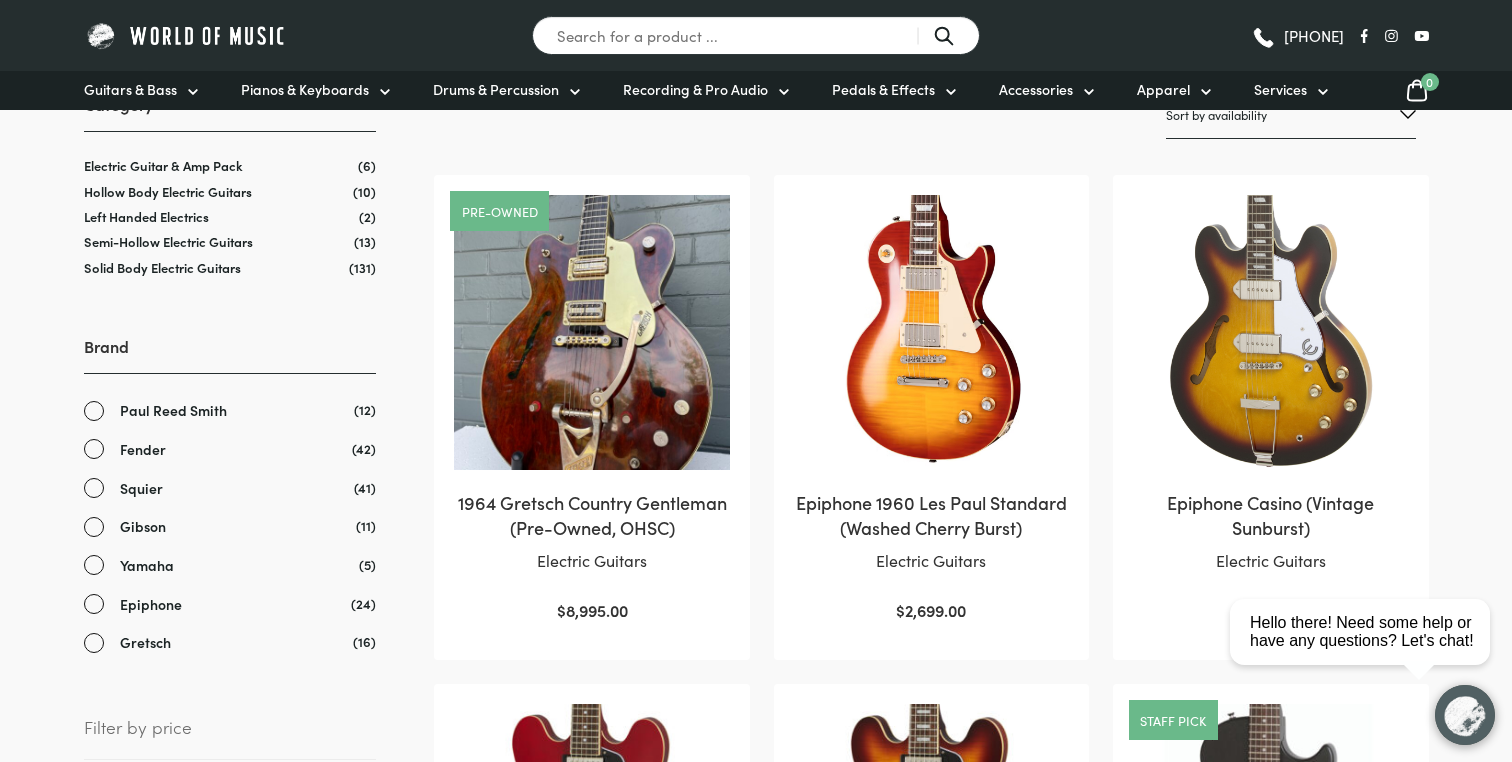 click on "Fender" at bounding box center (230, 449) 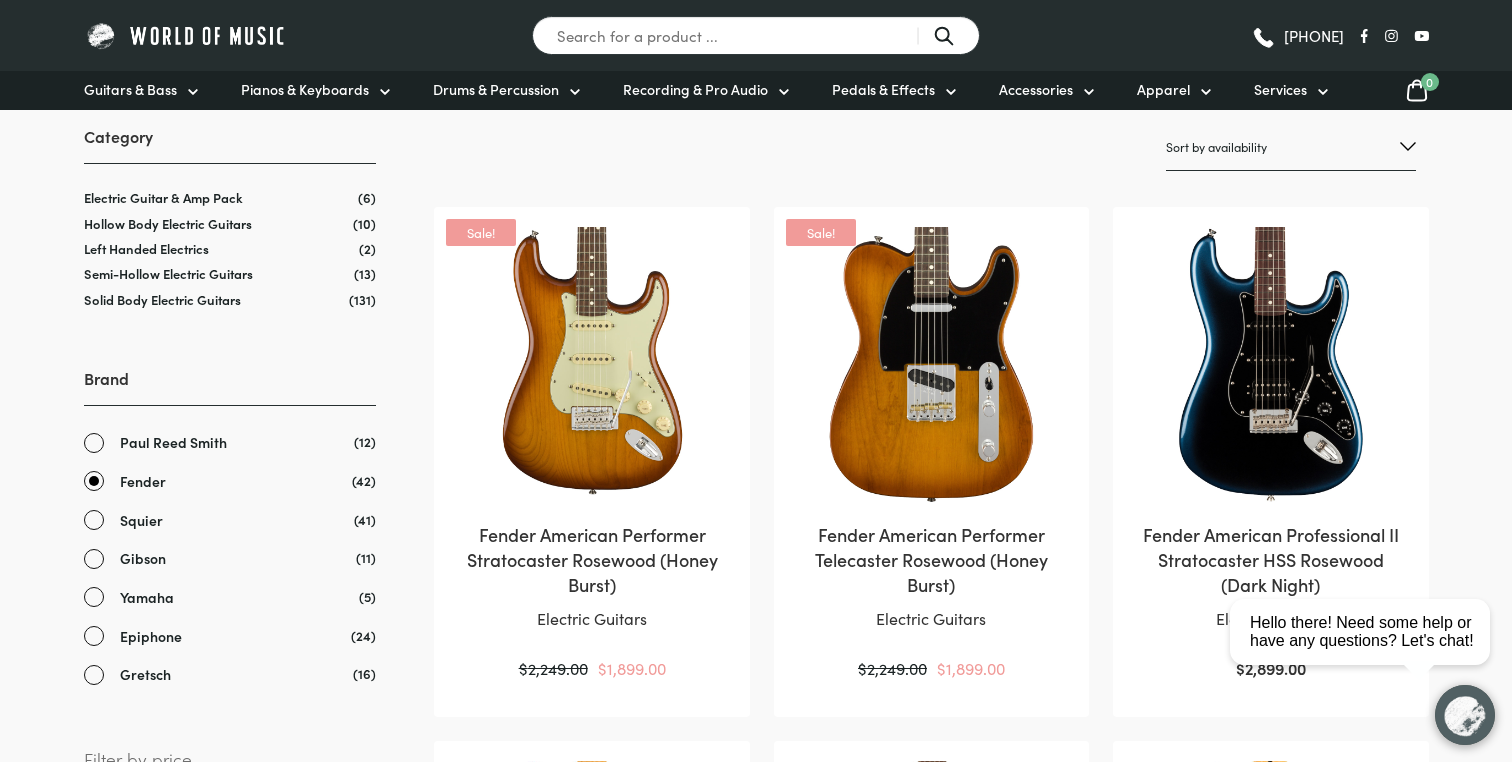 scroll, scrollTop: 367, scrollLeft: 0, axis: vertical 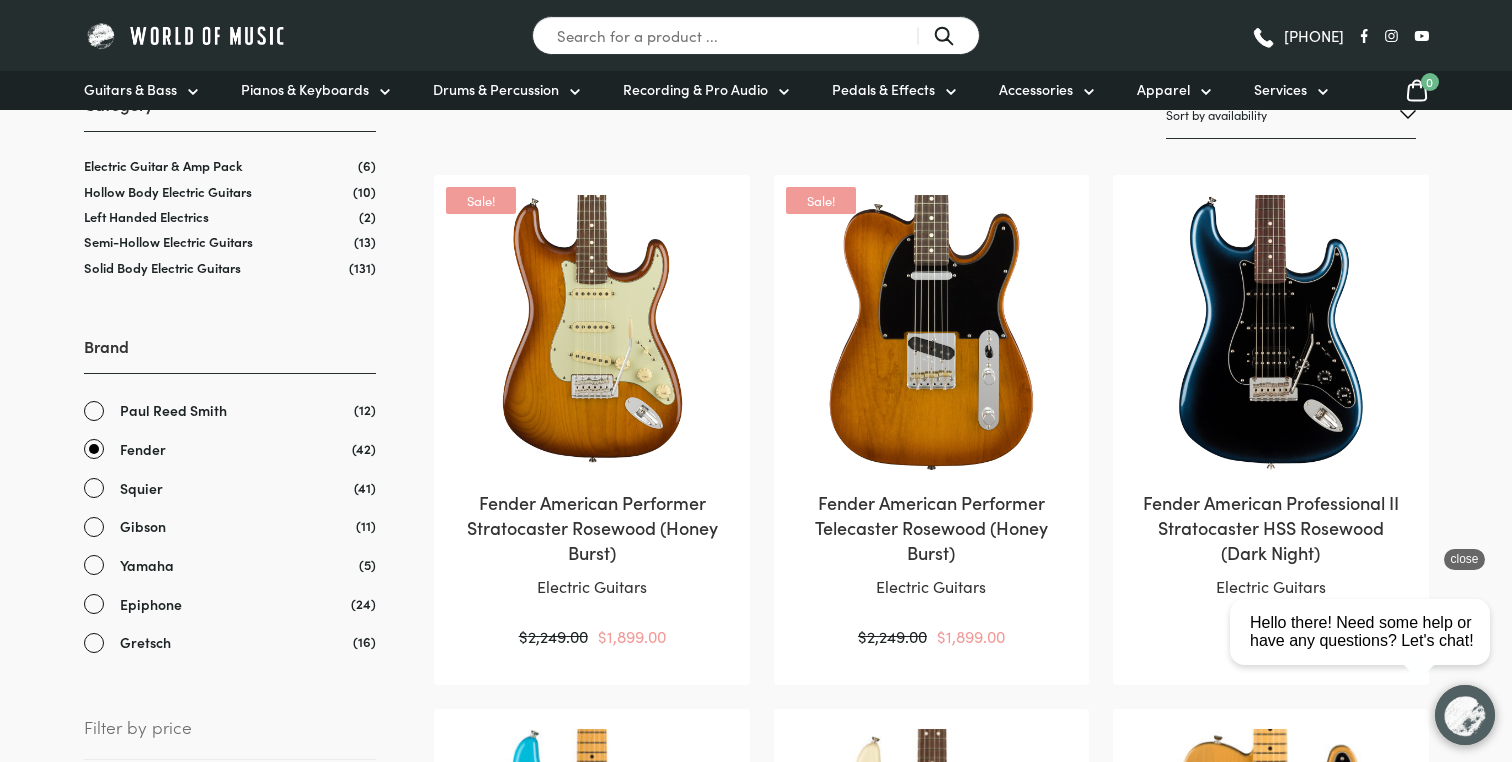 click on "close" at bounding box center [1464, 559] 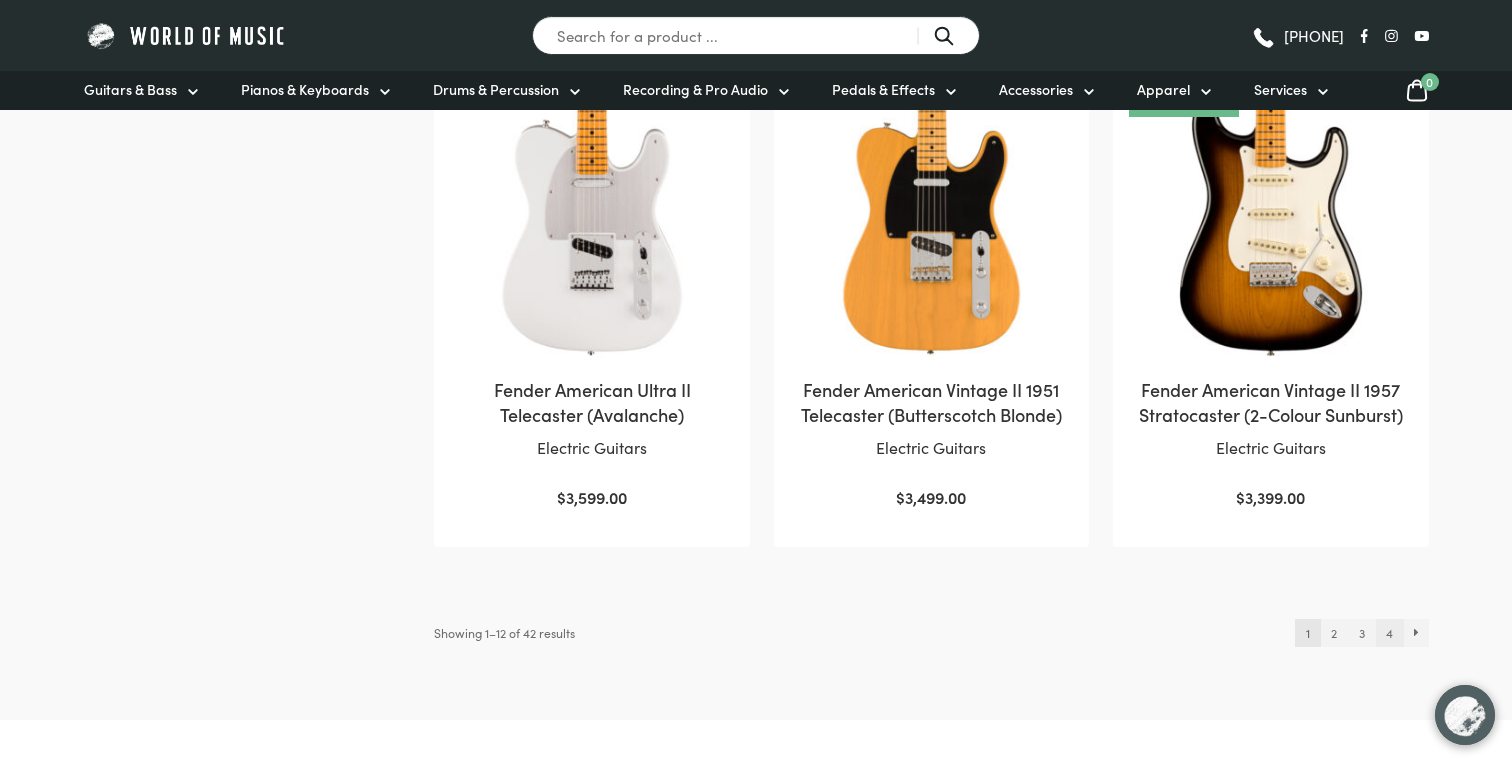 scroll, scrollTop: 2086, scrollLeft: 0, axis: vertical 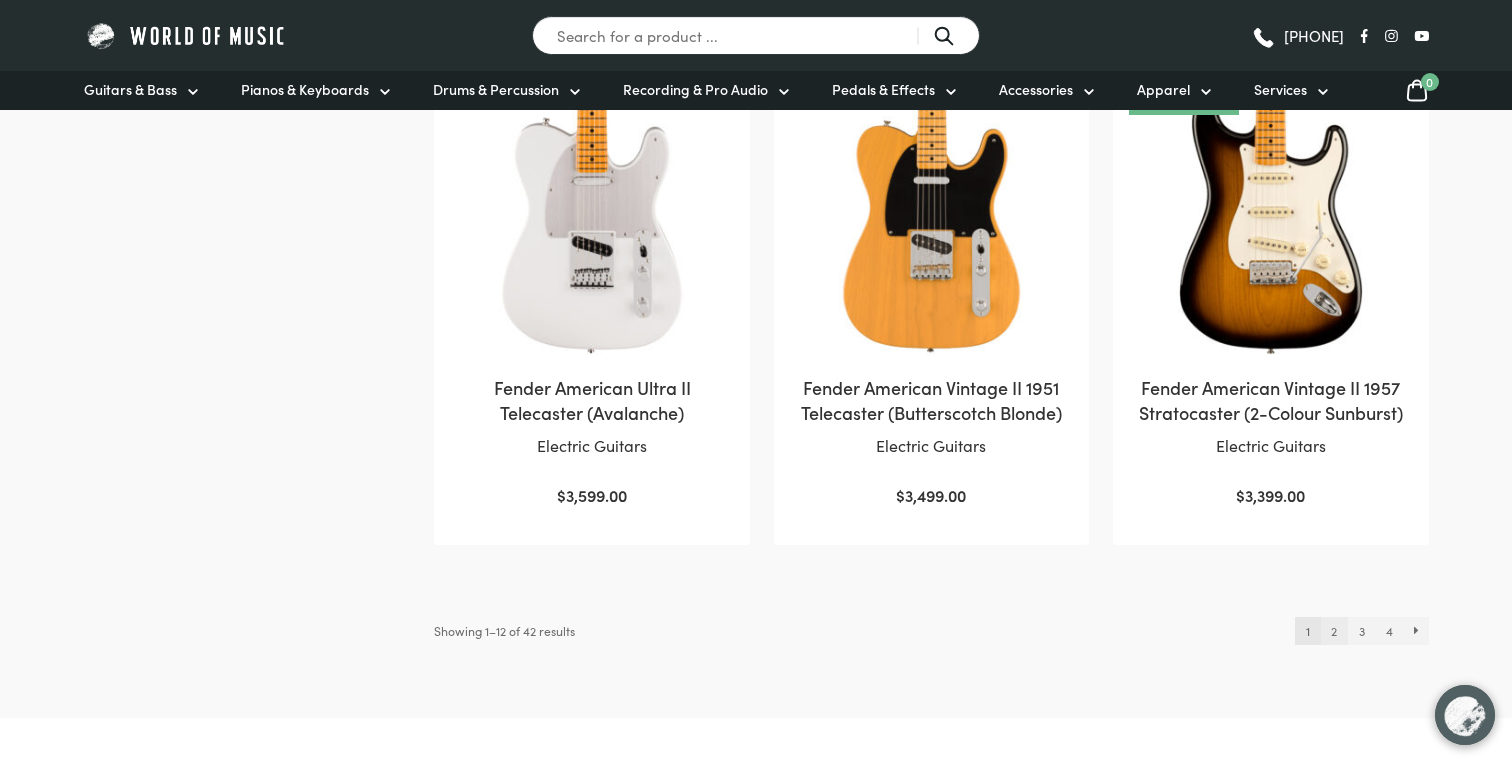 click on "2" at bounding box center [1334, 631] 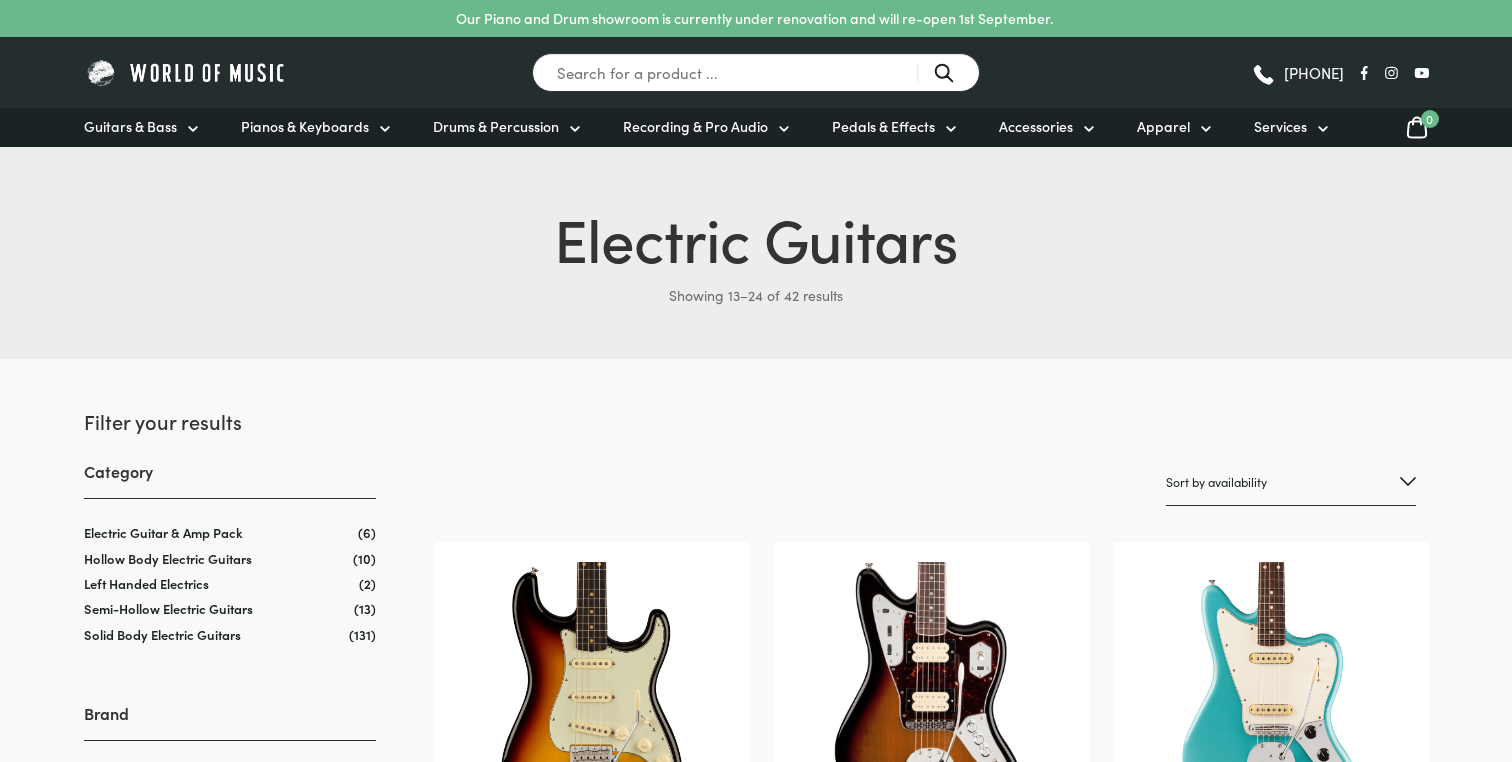 scroll, scrollTop: 0, scrollLeft: 0, axis: both 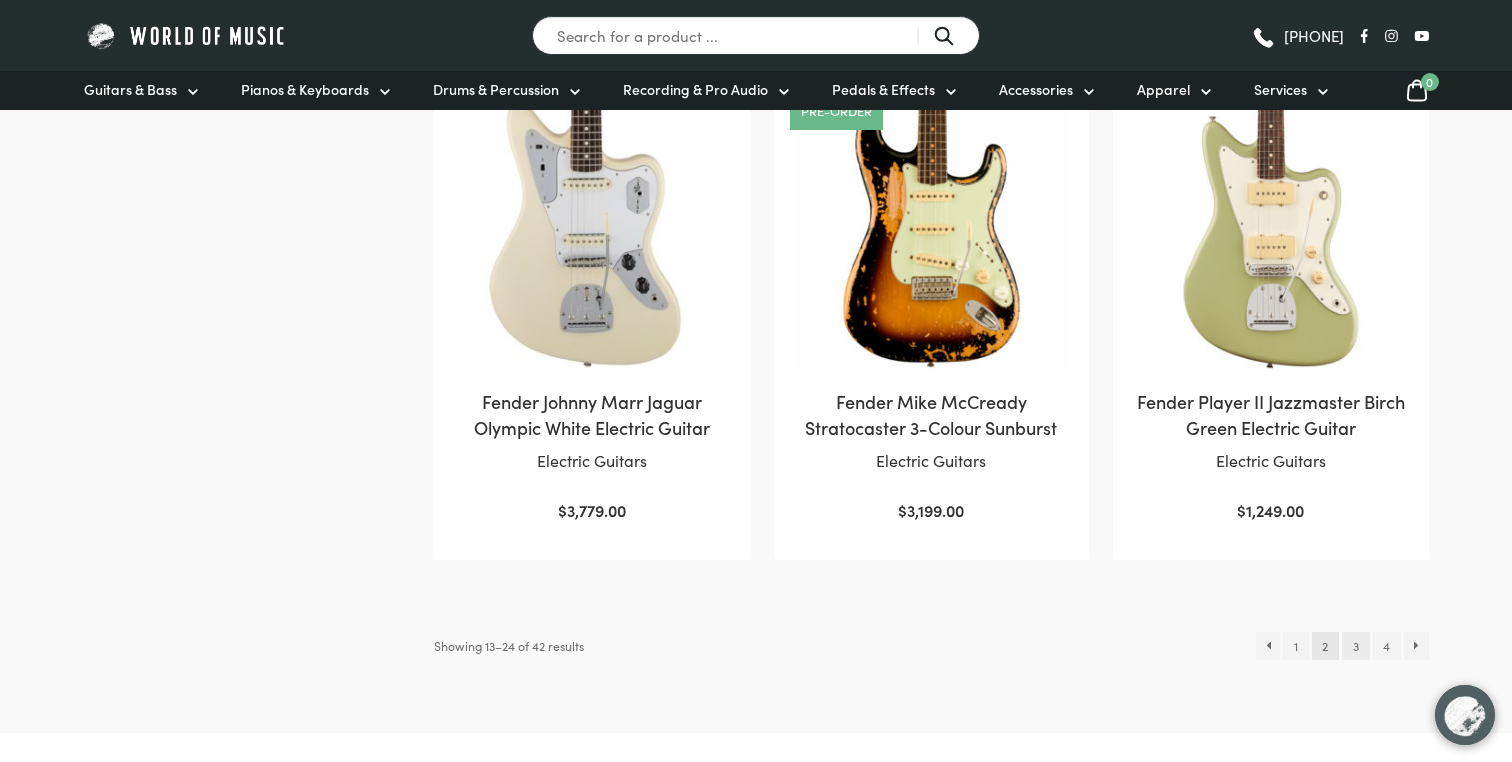 click on "3" at bounding box center (1355, 646) 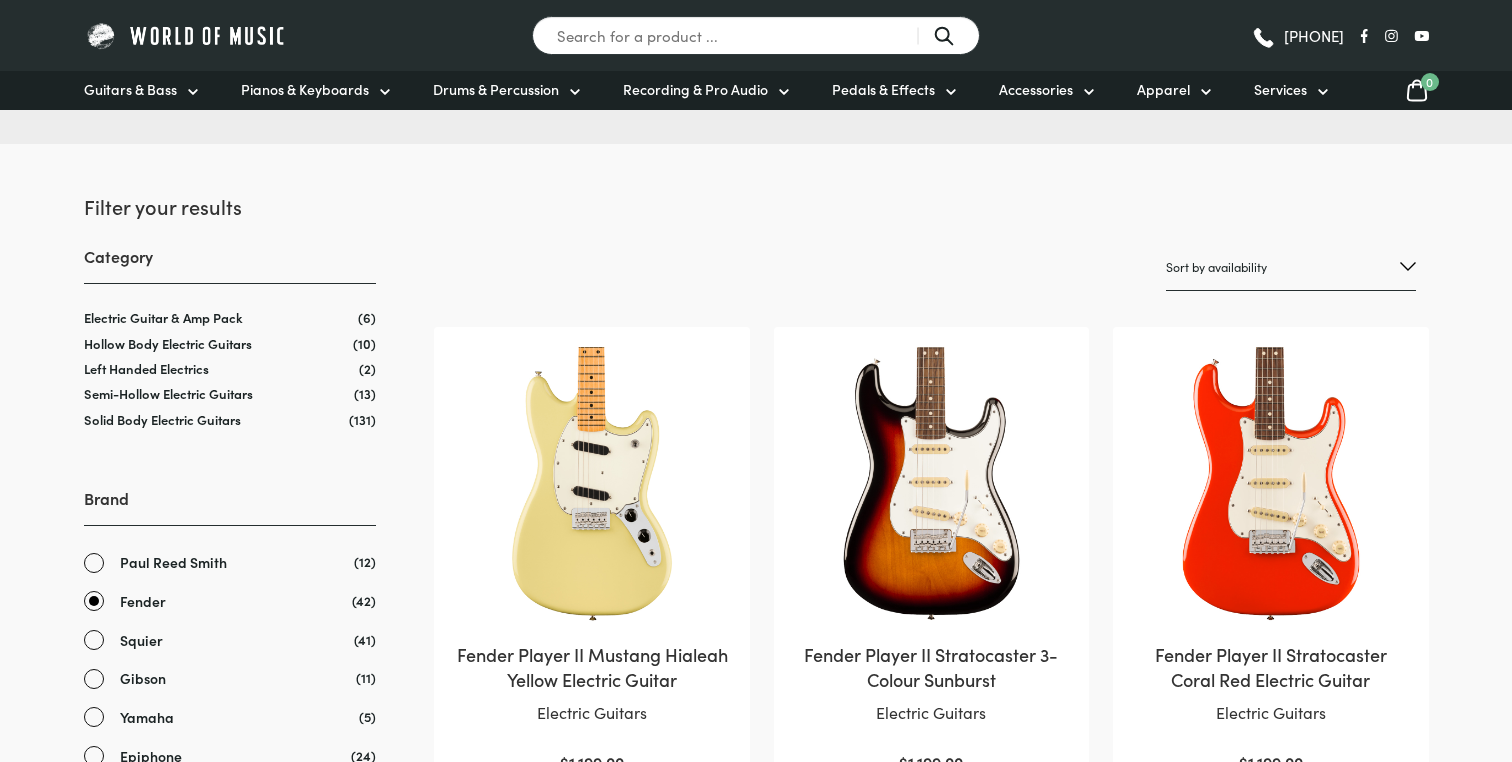 scroll, scrollTop: 0, scrollLeft: 0, axis: both 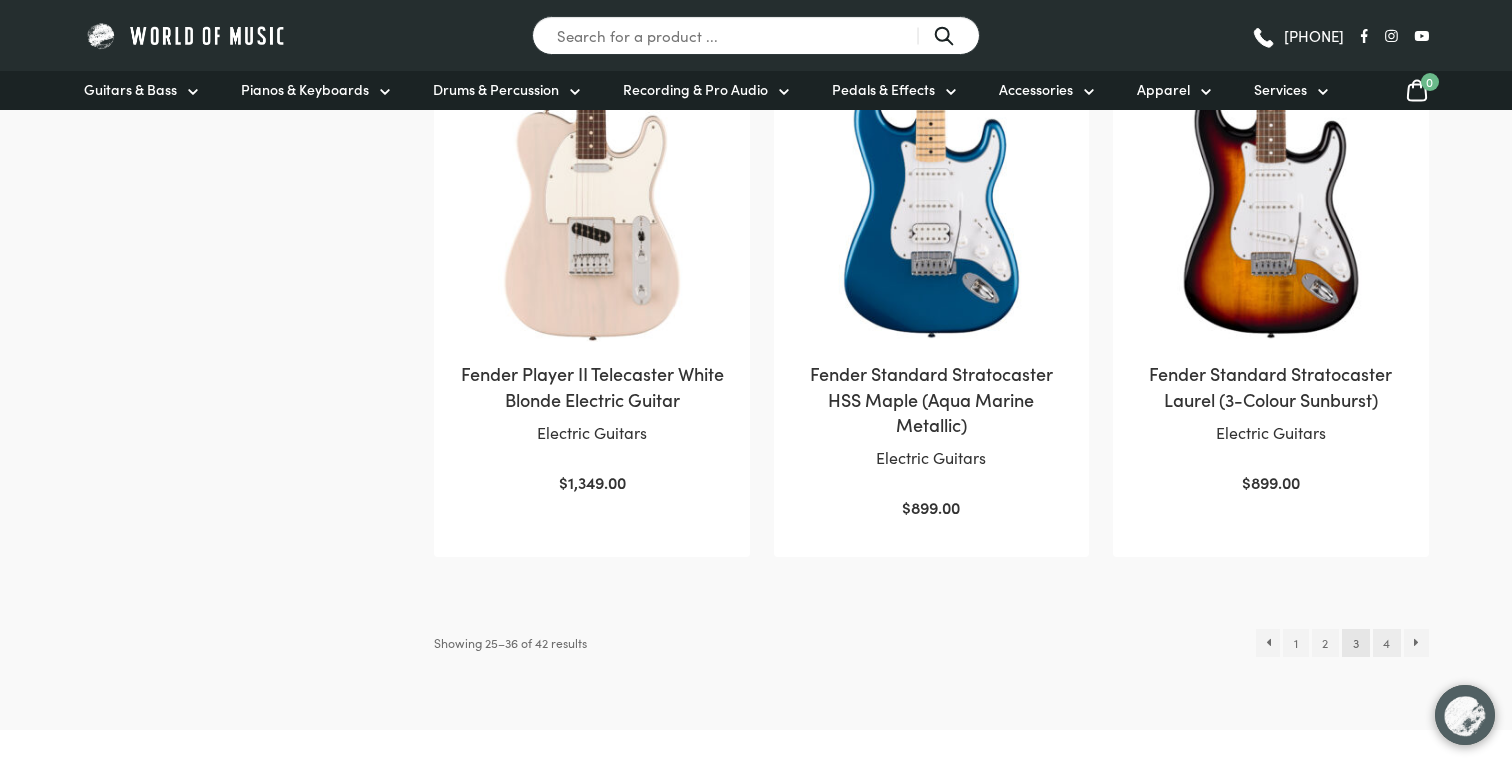 click on "4" at bounding box center [1387, 643] 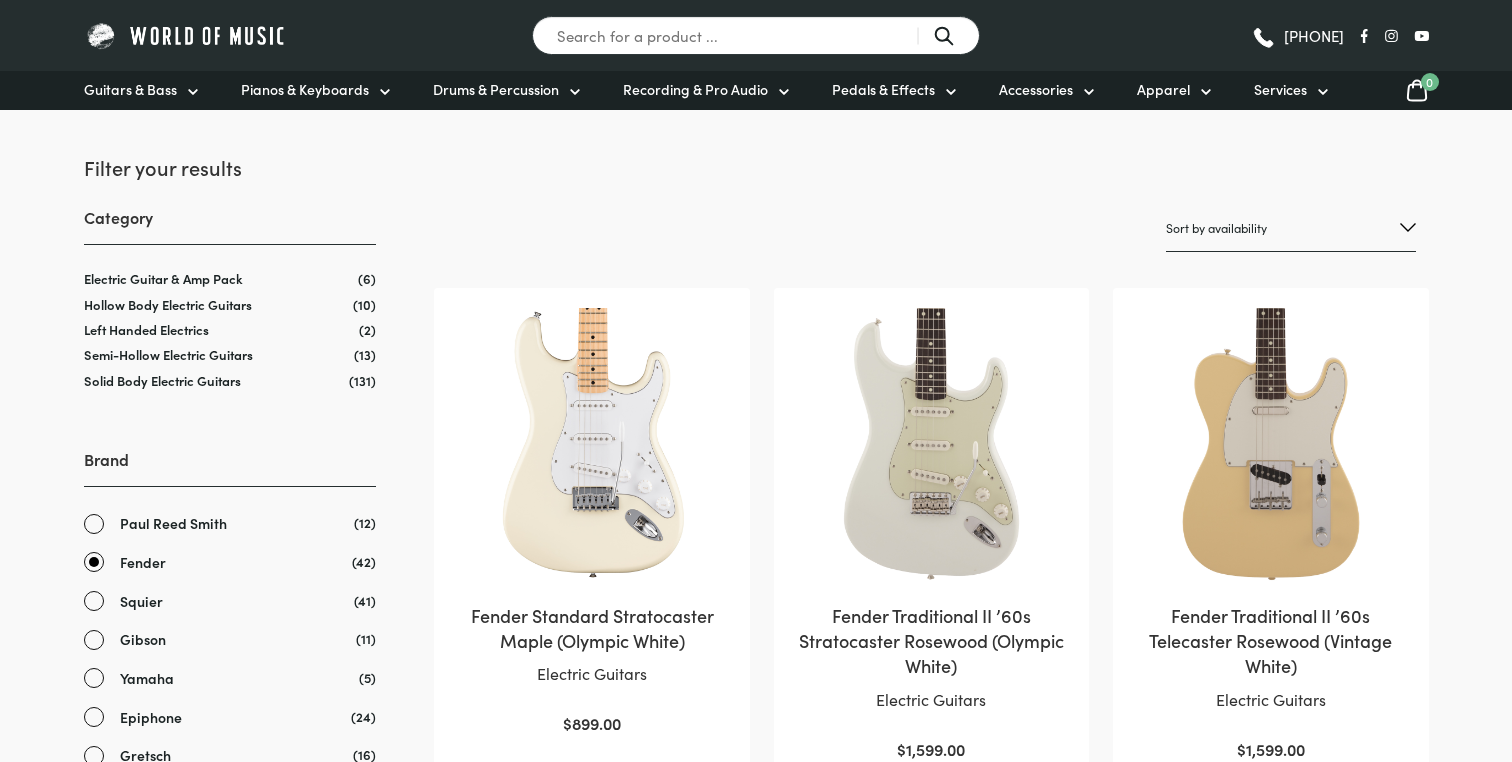 scroll, scrollTop: 0, scrollLeft: 0, axis: both 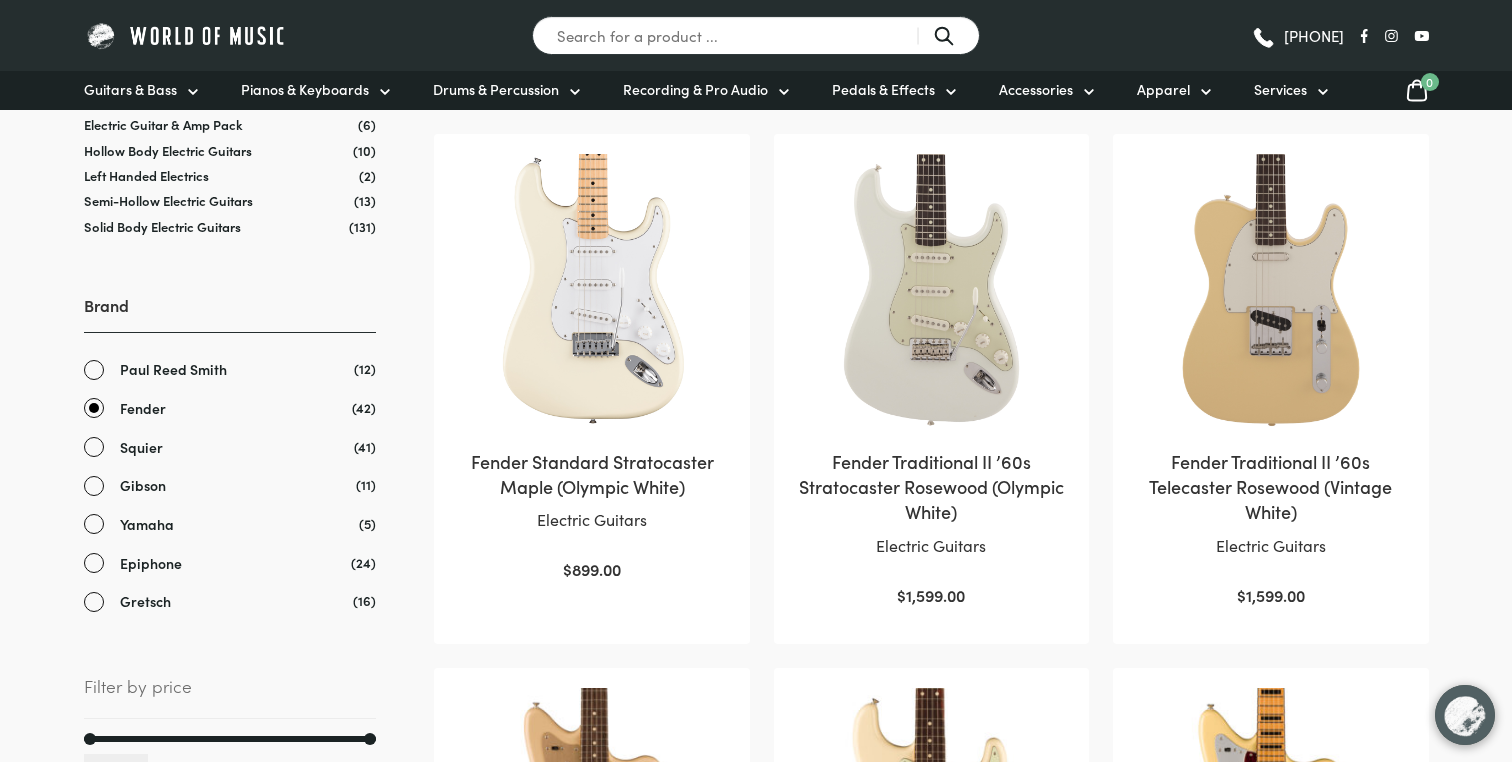 click on "Fender Traditional II ’60s Telecaster Rosewood (Vintage White)" at bounding box center (1270, 487) 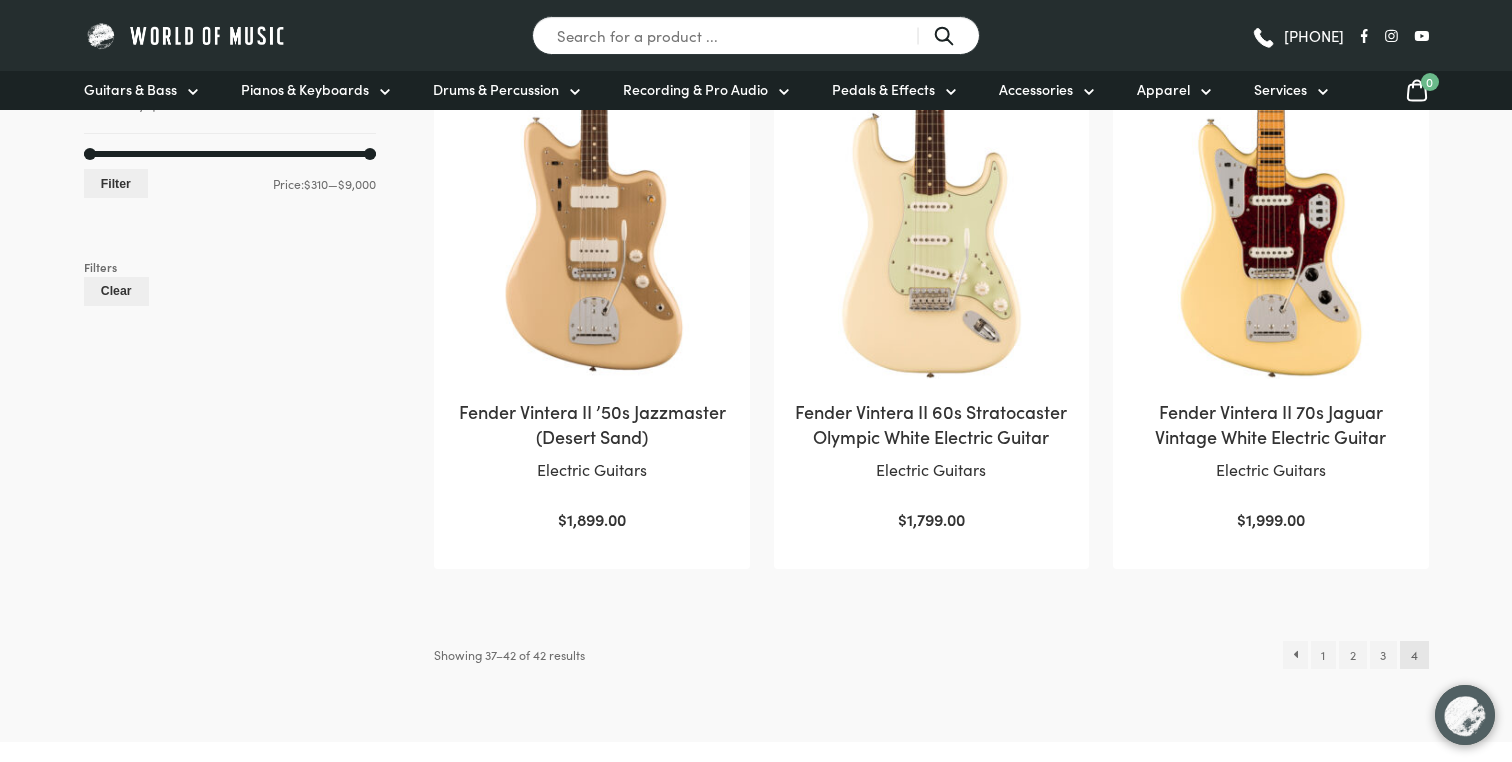 scroll, scrollTop: 1139, scrollLeft: 0, axis: vertical 